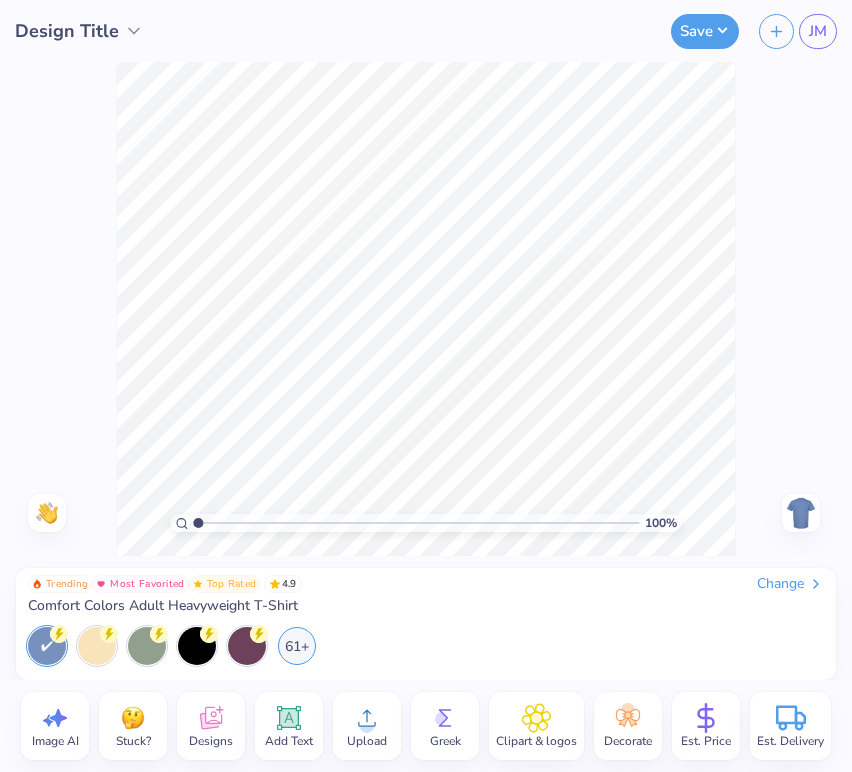 scroll, scrollTop: 0, scrollLeft: 0, axis: both 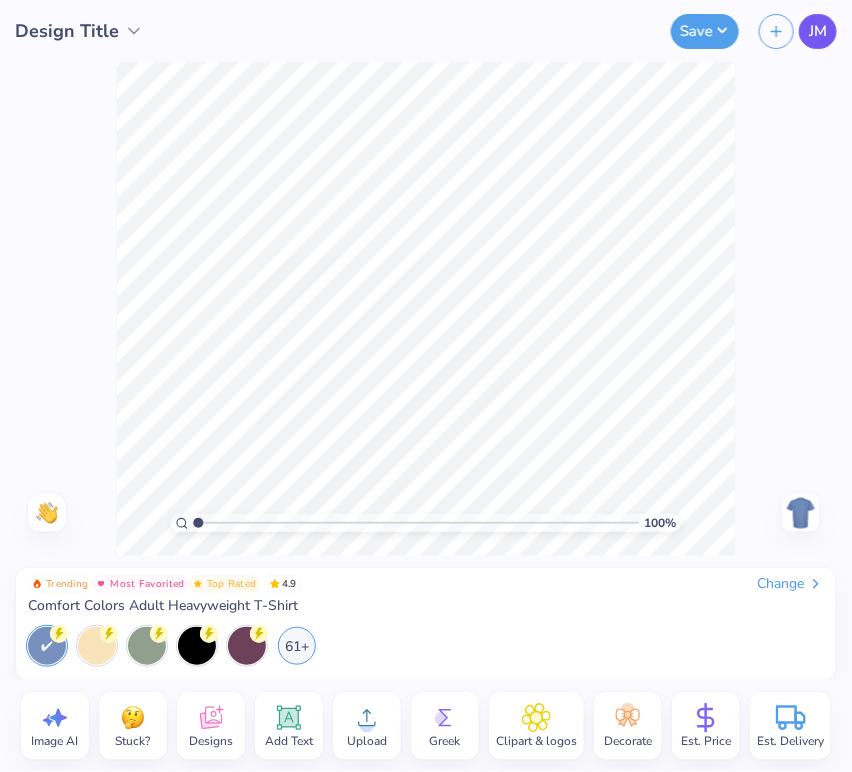 click on "JM" at bounding box center (818, 31) 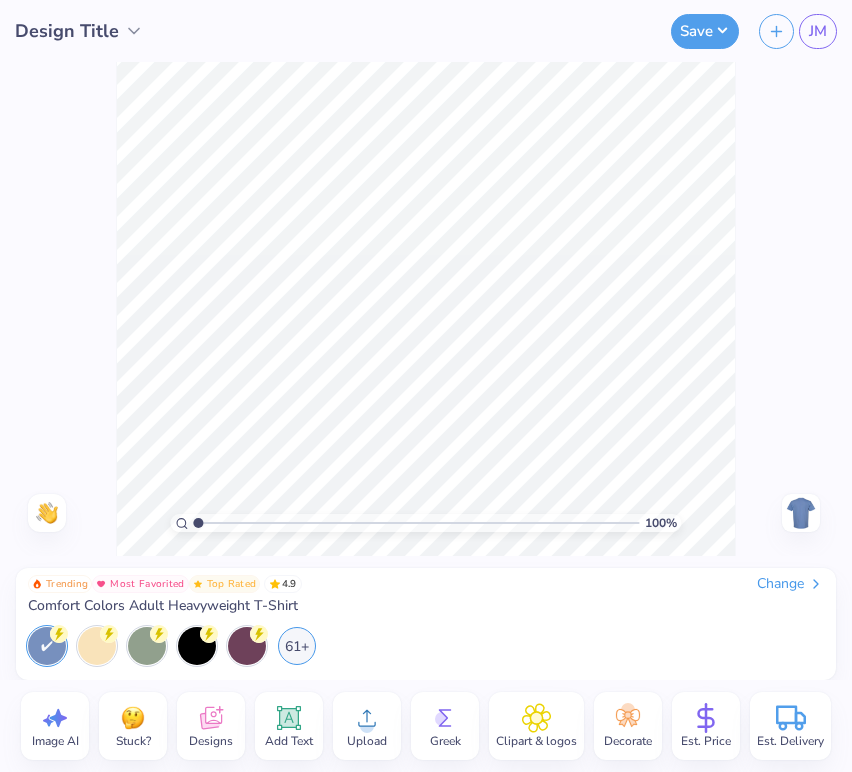 scroll, scrollTop: 0, scrollLeft: 0, axis: both 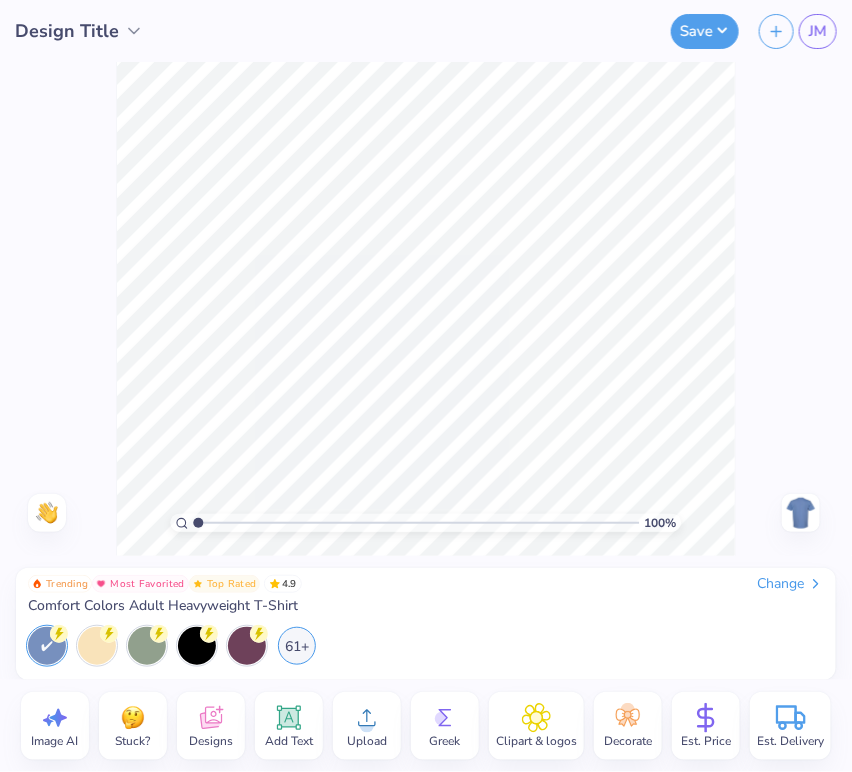 click 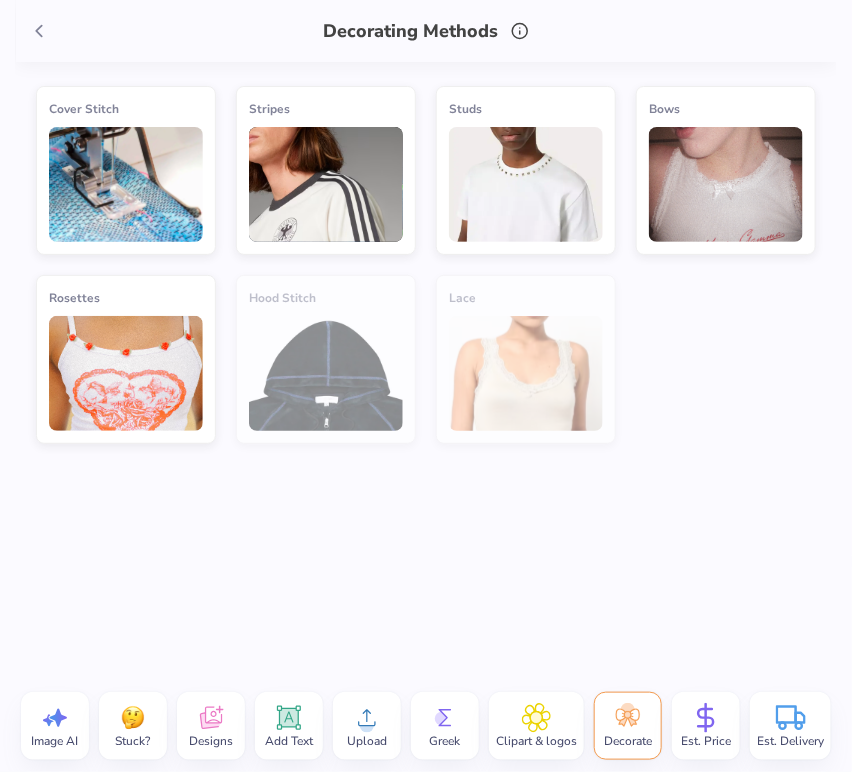 click 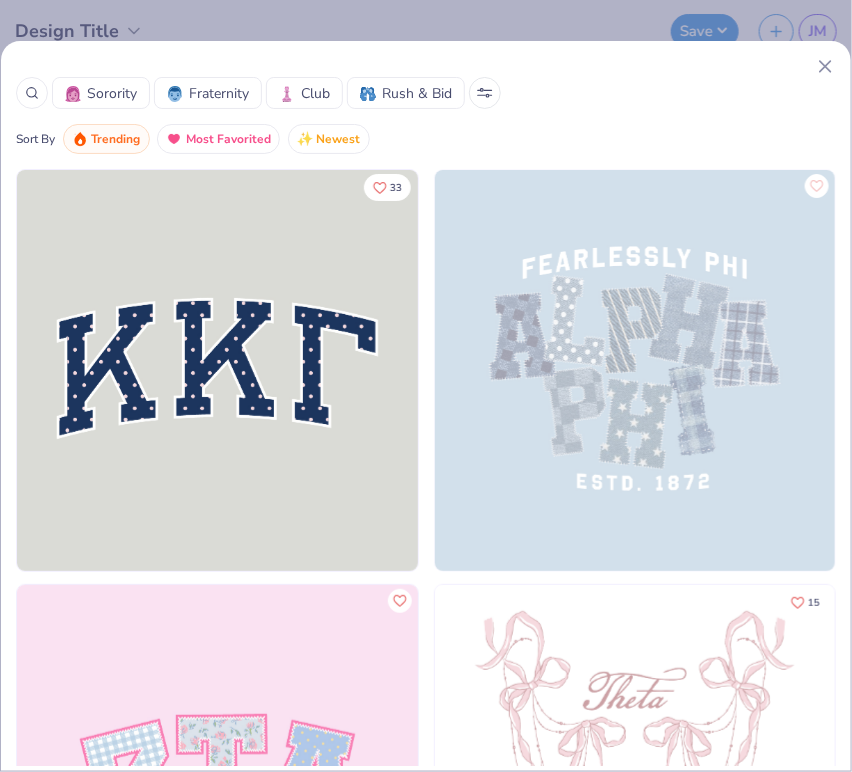 click at bounding box center [32, 93] 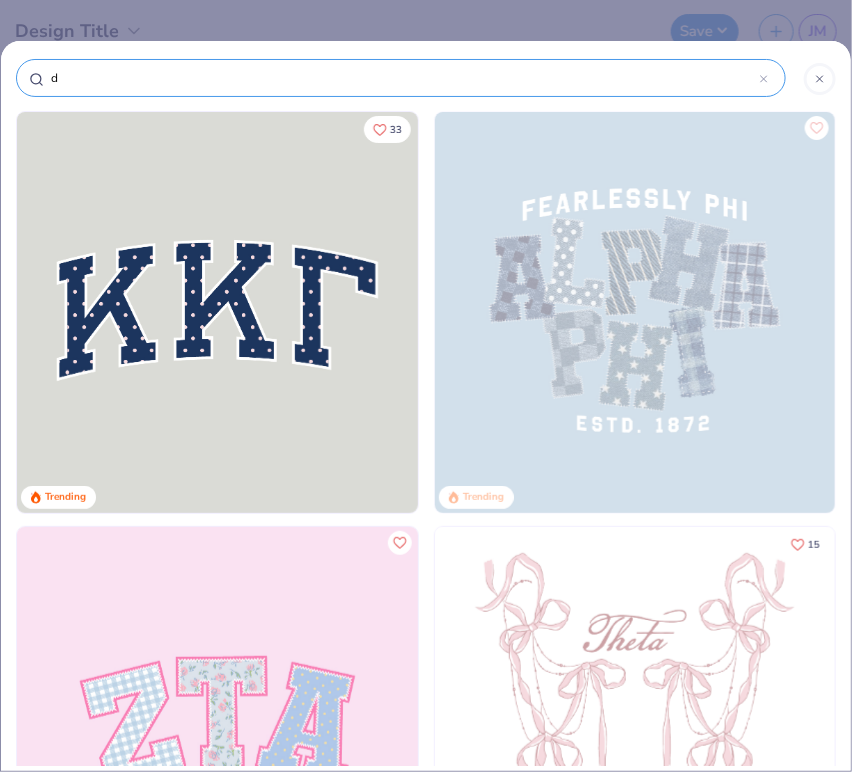 type on "di" 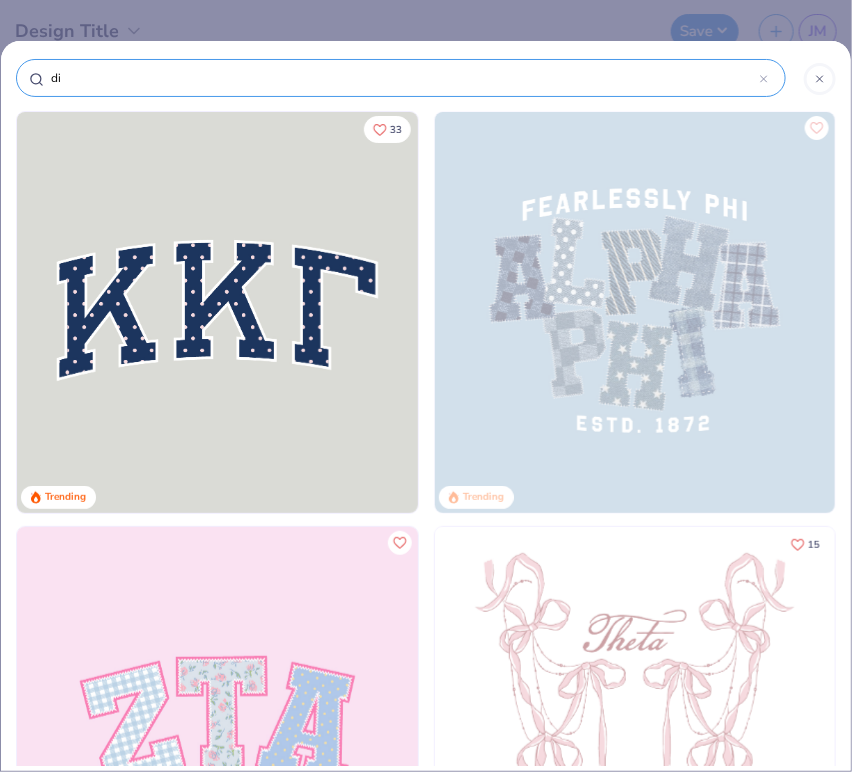 type on "[DIAGNOSIS]" 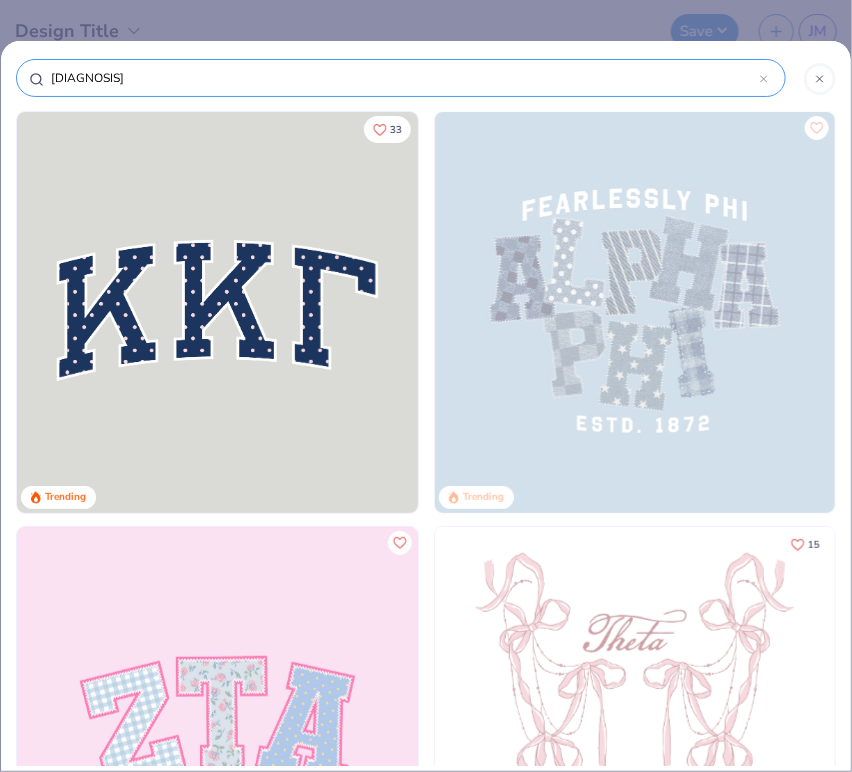 type on "[DIAGNOSIS]" 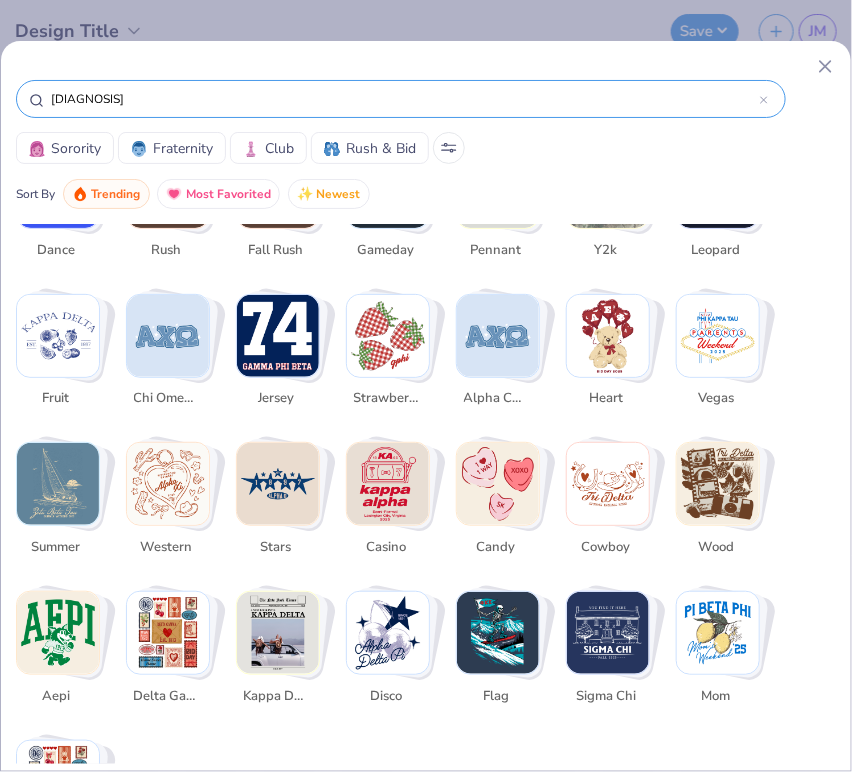 scroll, scrollTop: 933, scrollLeft: 0, axis: vertical 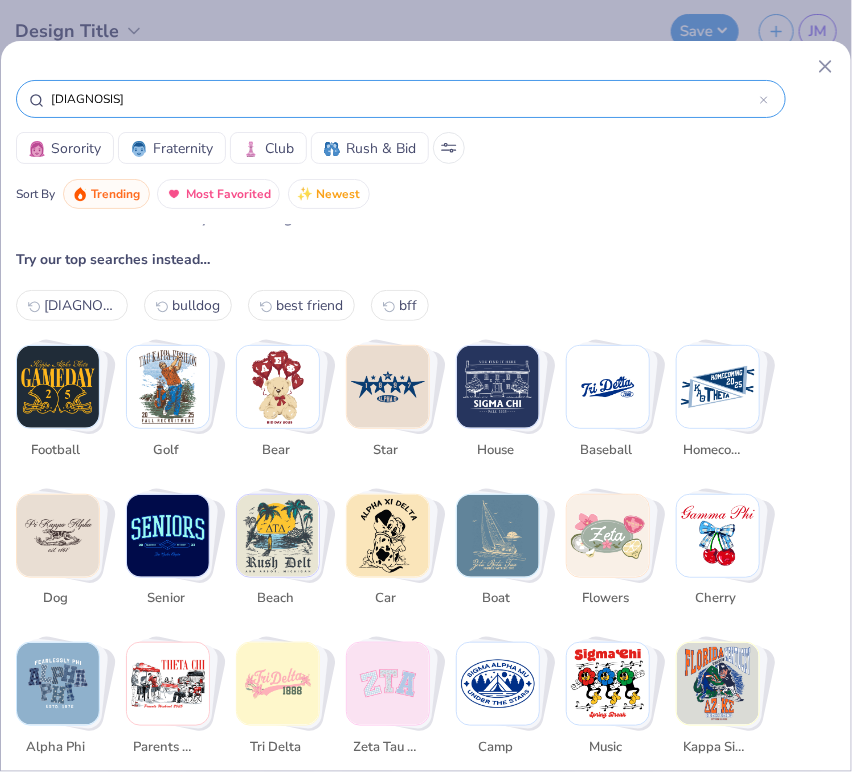 drag, startPoint x: 153, startPoint y: 98, endPoint x: -1, endPoint y: 104, distance: 154.11684 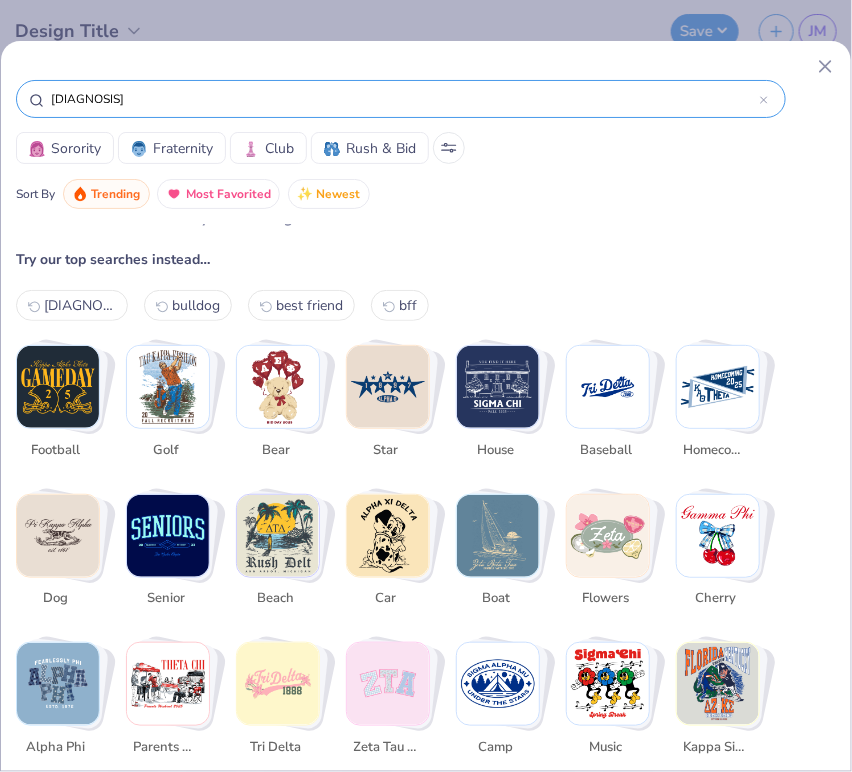 click on "Design Title Save JM Image AI Stuck? Designs Add Text Upload Greek Clipart & logos Decorate Est. Price Est. Delivery 100 % Need help? Chat with us. Back Trending Most Favorited Top Rated 4.9 Change Comfort Colors Adult Heavyweight T-Shirt 61+
[DIAGNOSIS] Sorority Fraternity Club Rush & Bid Sort By Trending Most Favorited Newest Aw fish! We can't find what you're looking for. Try our top searches instead… [DIAGNOSIS] bulldog best friend bff football golf bear star house baseball homecoming dog senior beach car boat flowers cherry alpha phi parents weekend tri delta zeta tau alpha camp music kappa sigma dance rush fall rush gameday pennant y2k leopard fruit chi omega jersey strawberry alpha chi omega heart vegas summer western stars casino candy cowboy wood aepi delta gamma kappa delta disco flag sigma chi mom bid day" at bounding box center [426, 386] 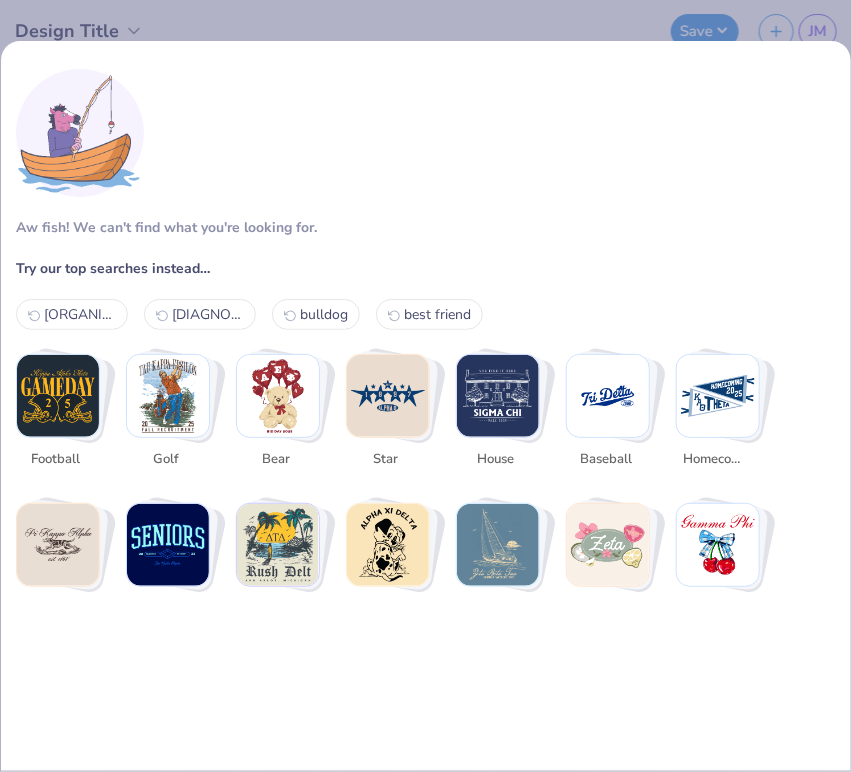 scroll, scrollTop: 160, scrollLeft: 0, axis: vertical 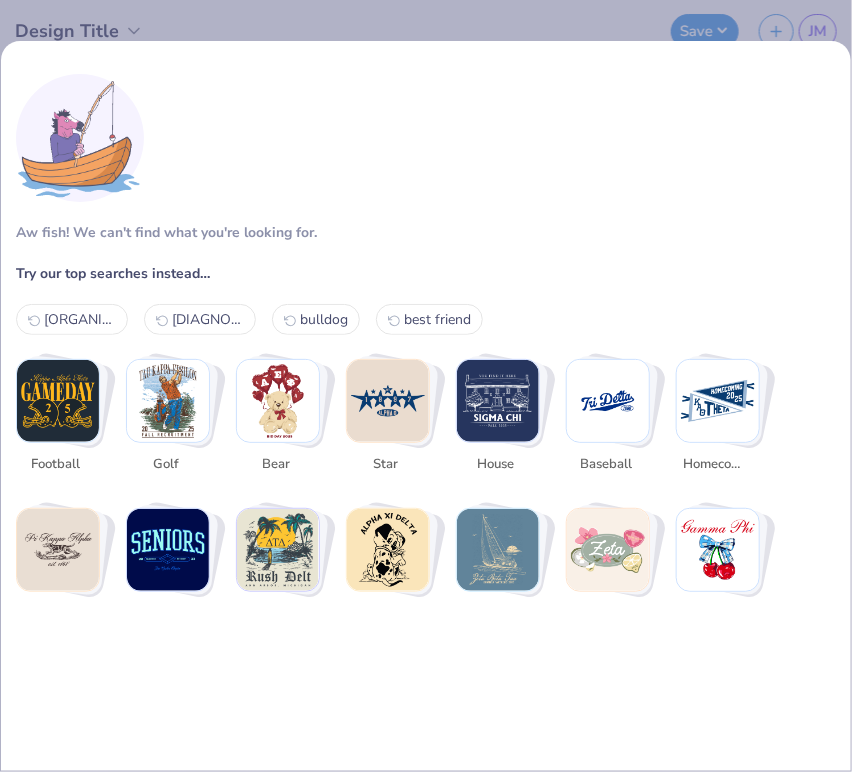 click at bounding box center [168, 550] 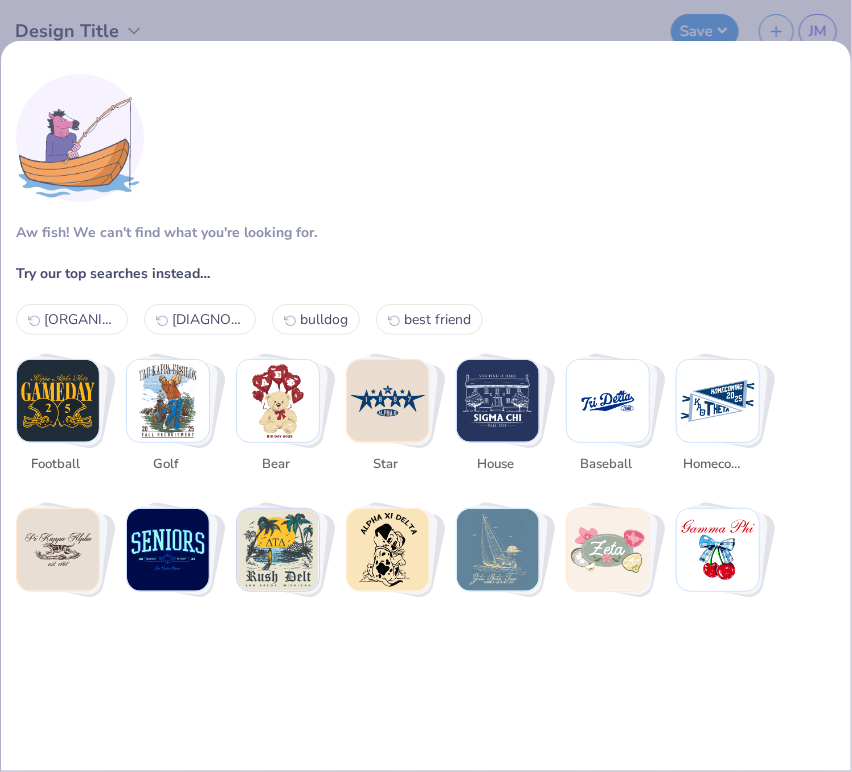type on "senior" 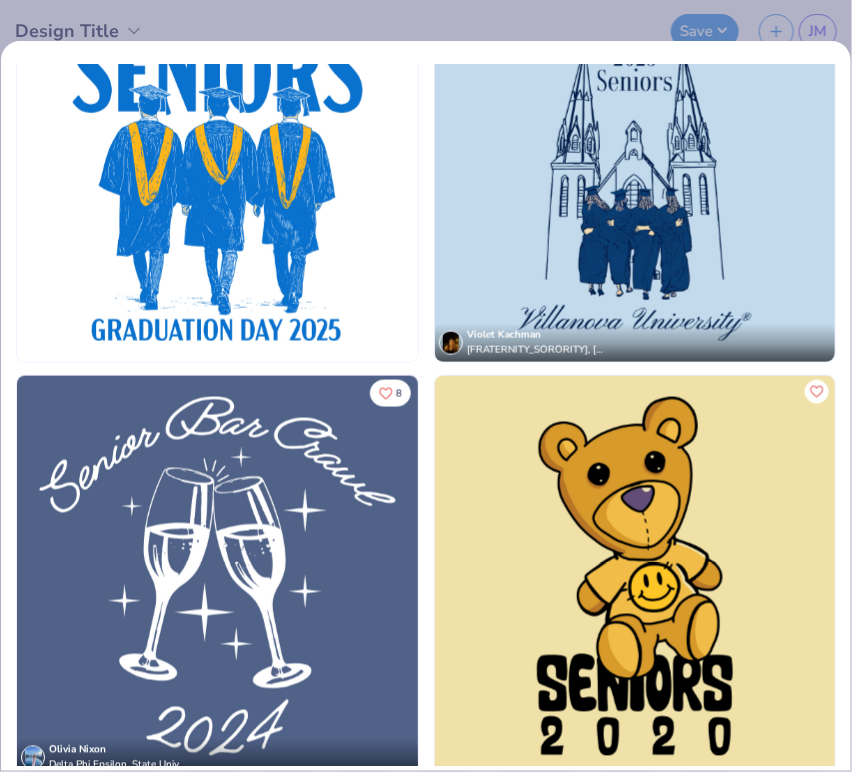 scroll, scrollTop: 532, scrollLeft: 0, axis: vertical 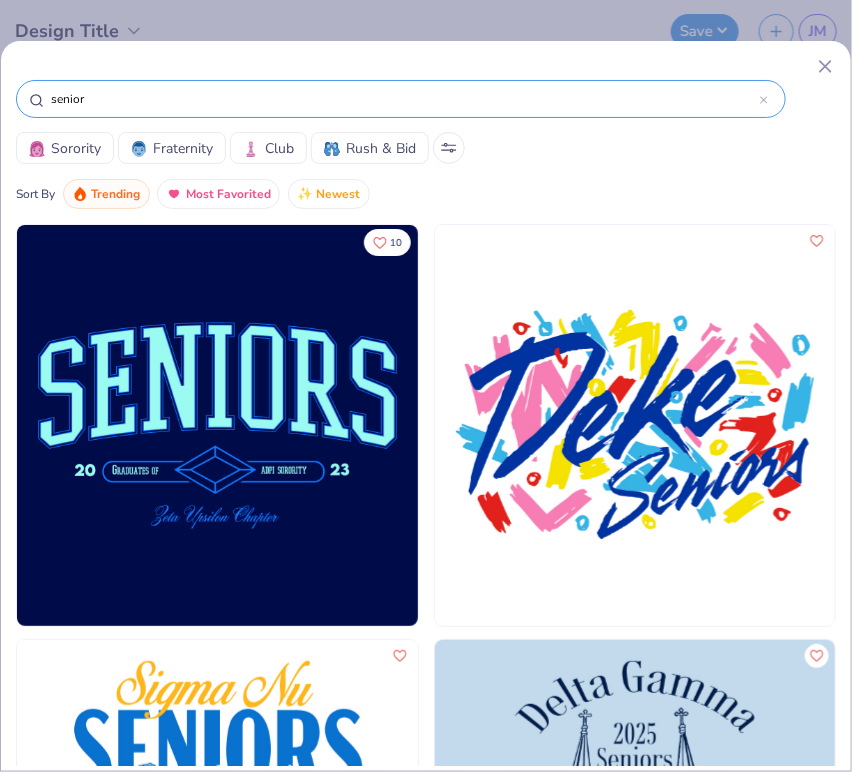 click on "senior" at bounding box center [404, 99] 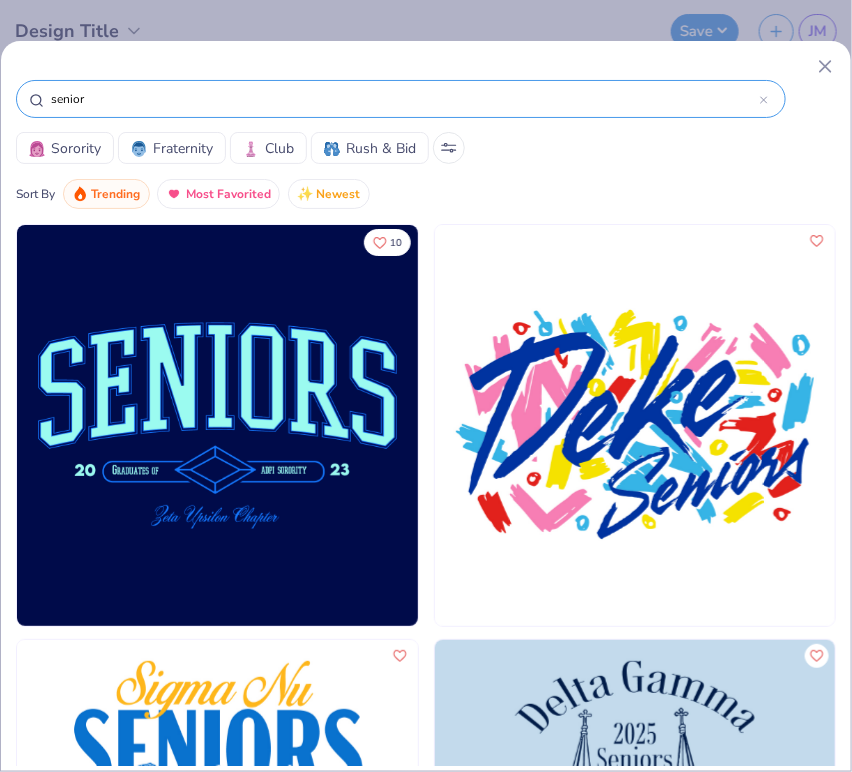 scroll, scrollTop: 532, scrollLeft: 0, axis: vertical 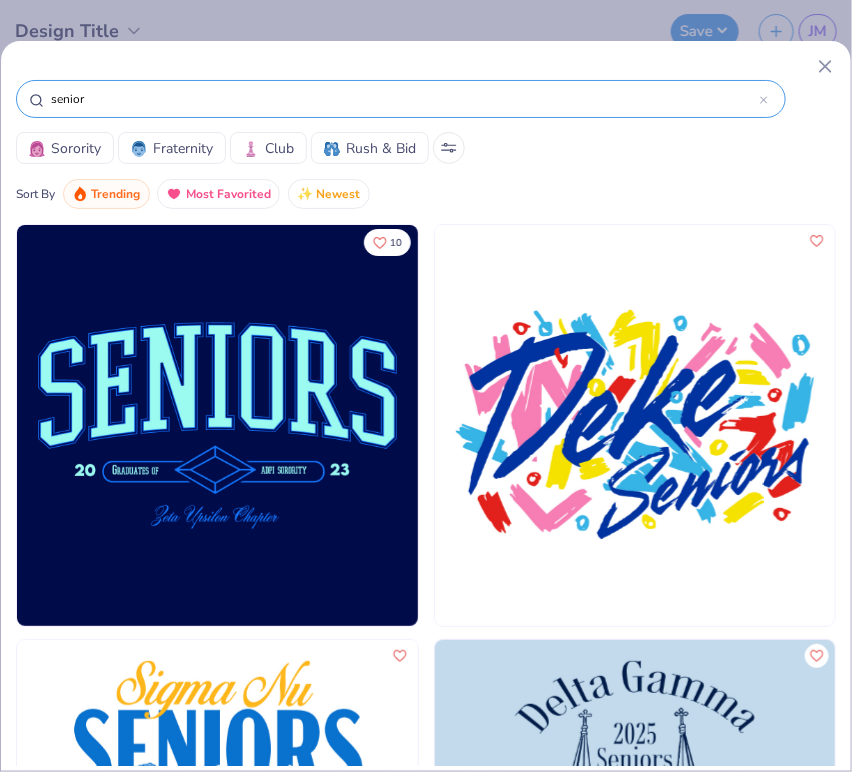 click on "senior" at bounding box center [426, 104] 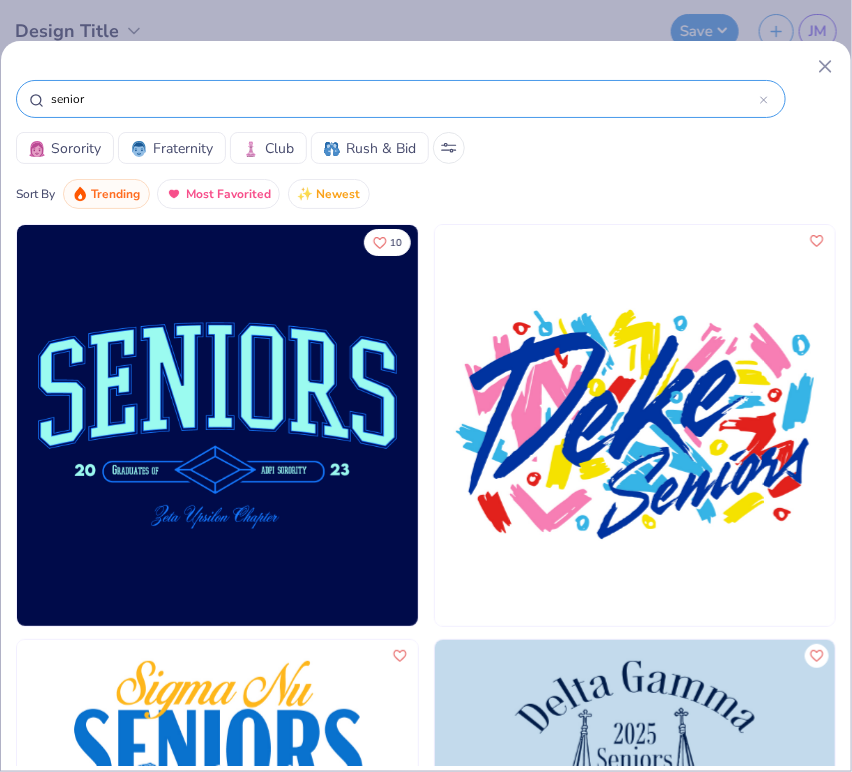 click 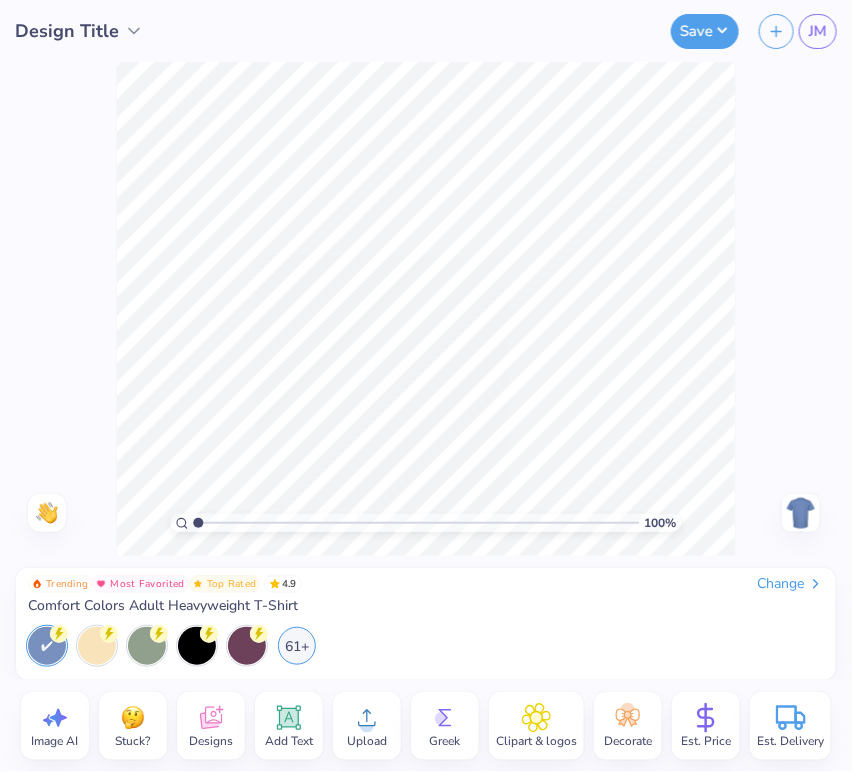 click on "Design Title" at bounding box center (67, 31) 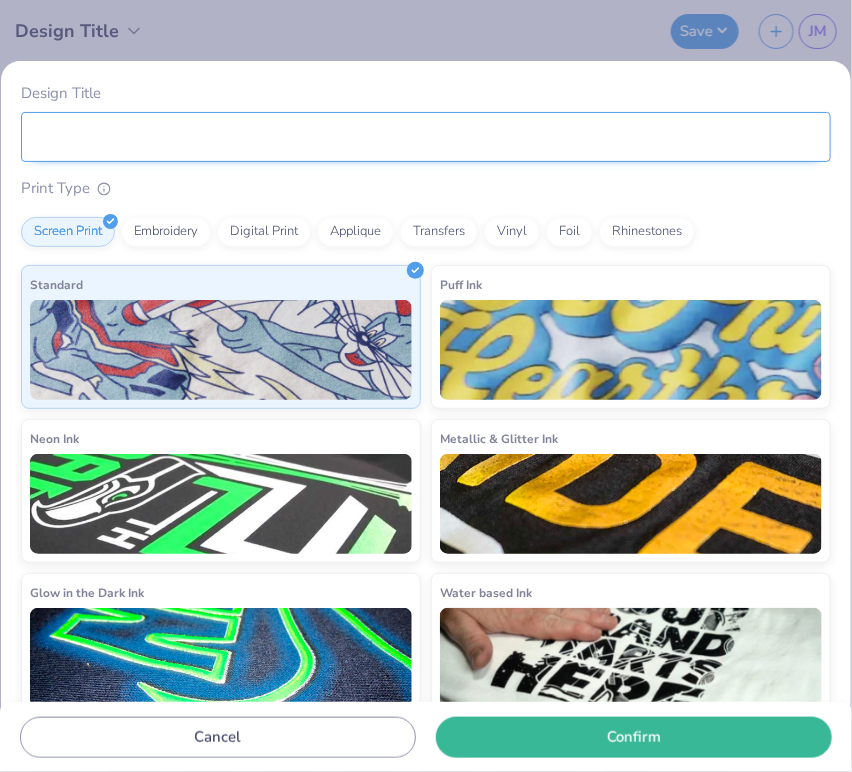 click on "Design Title" at bounding box center [426, 137] 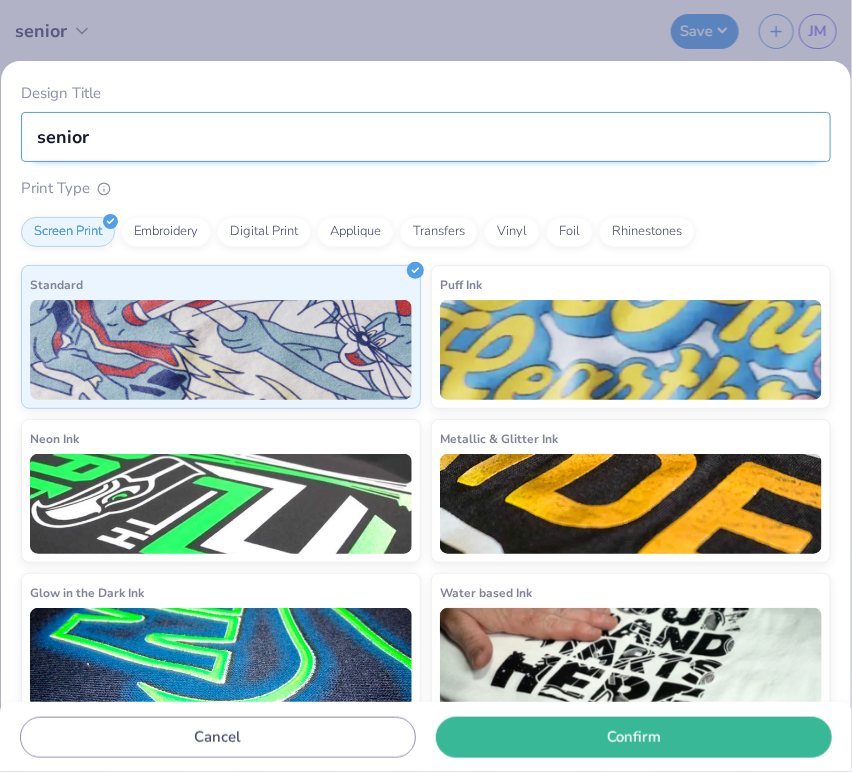 type on "senior" 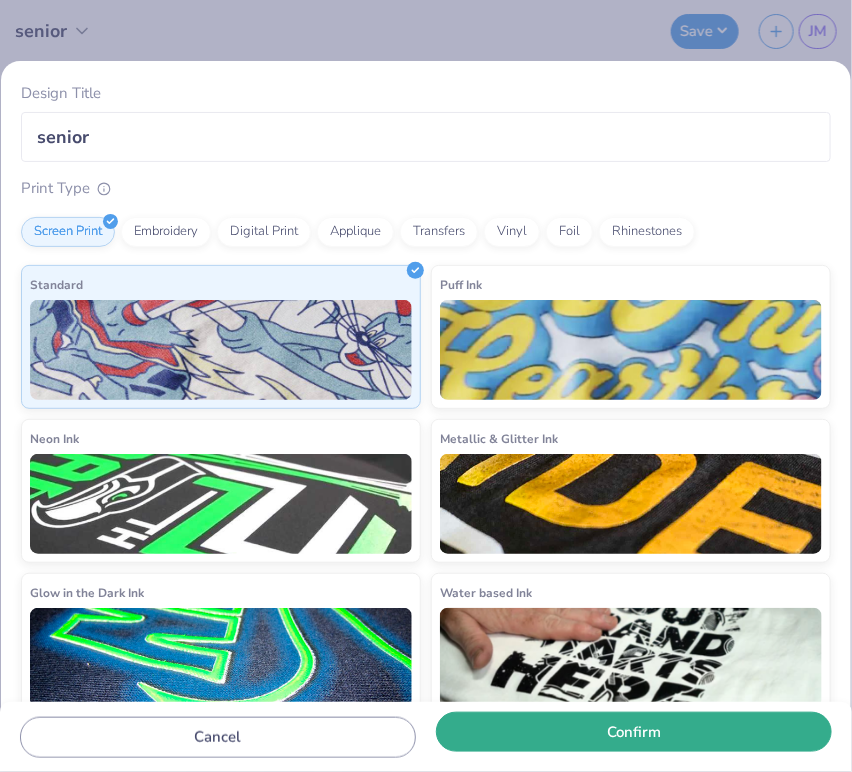 click on "Confirm" at bounding box center (634, 732) 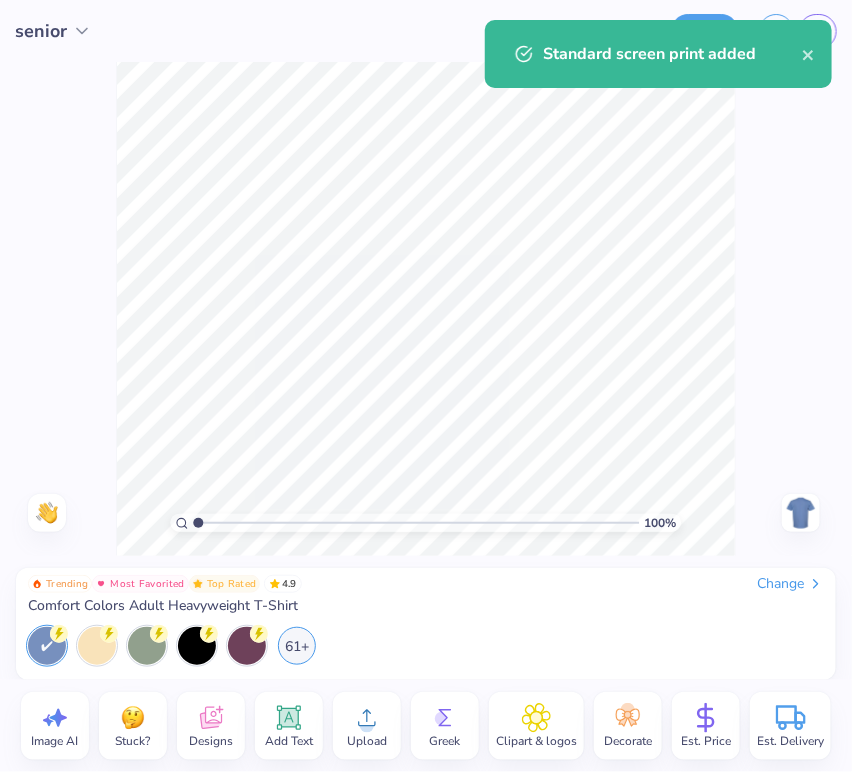click on "Designs" at bounding box center [211, 741] 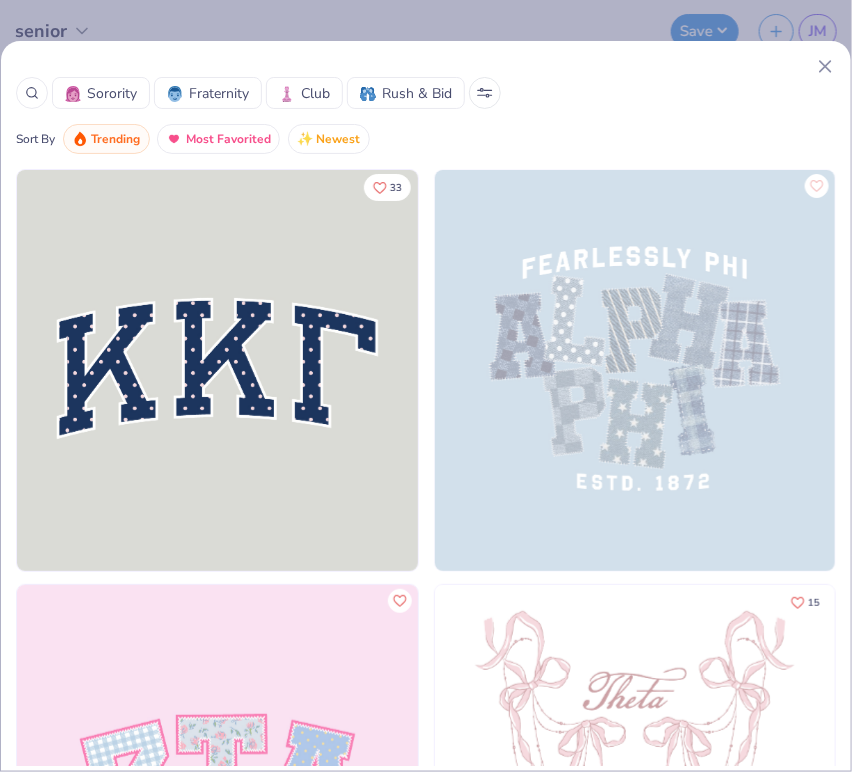 click 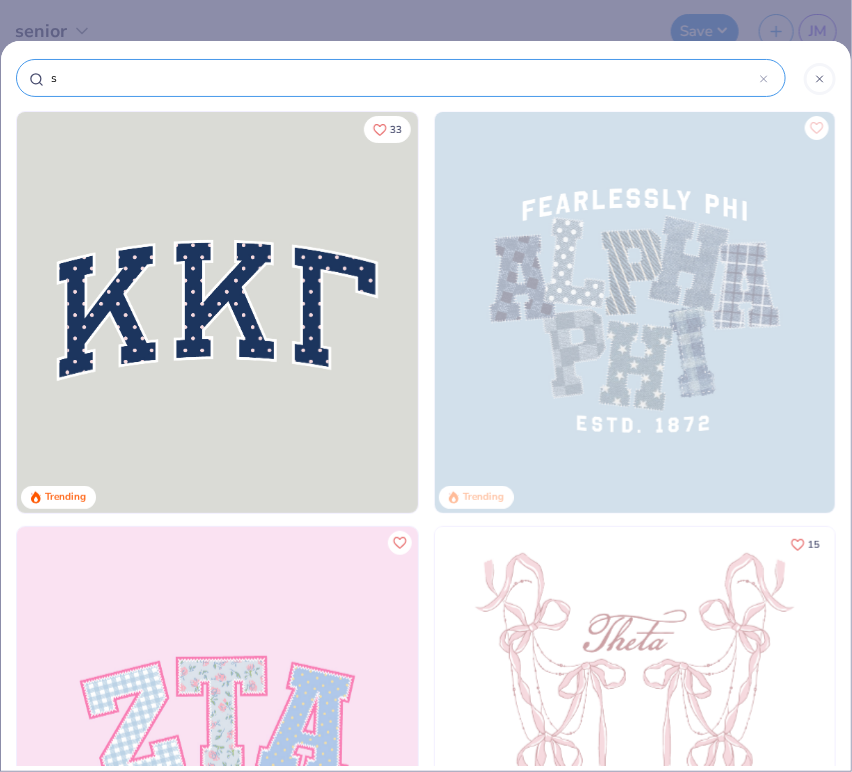 type on "se" 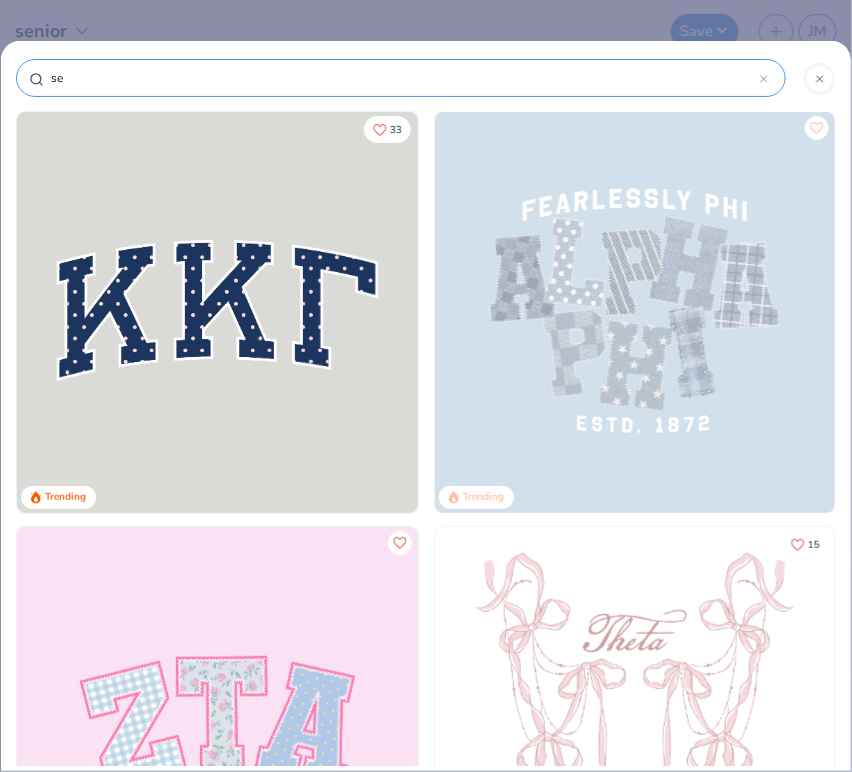 type on "sen" 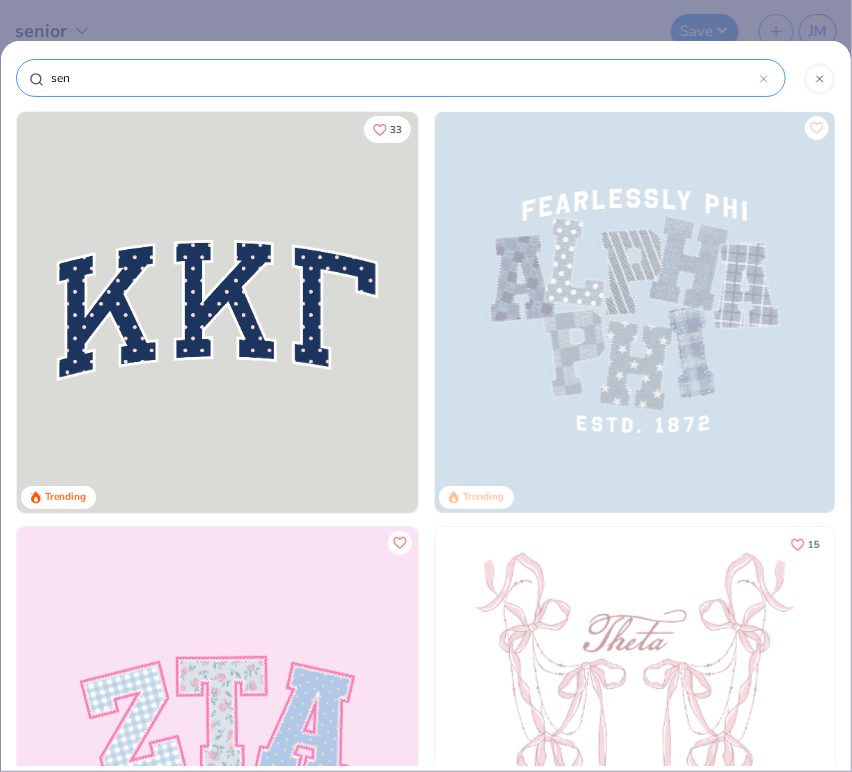 type on "seni" 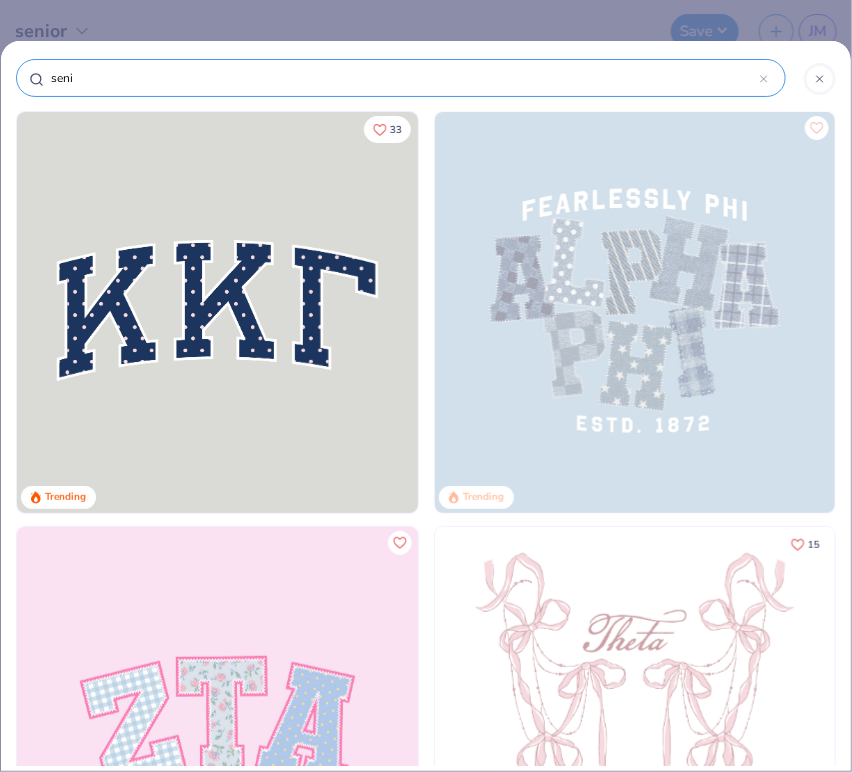 type on "senio" 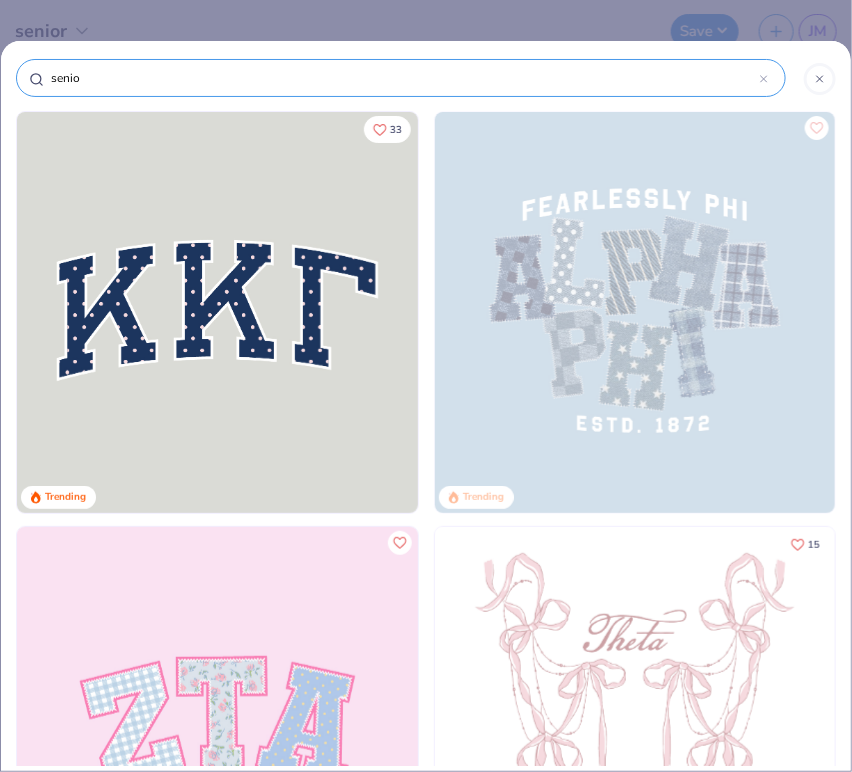 type on "senior" 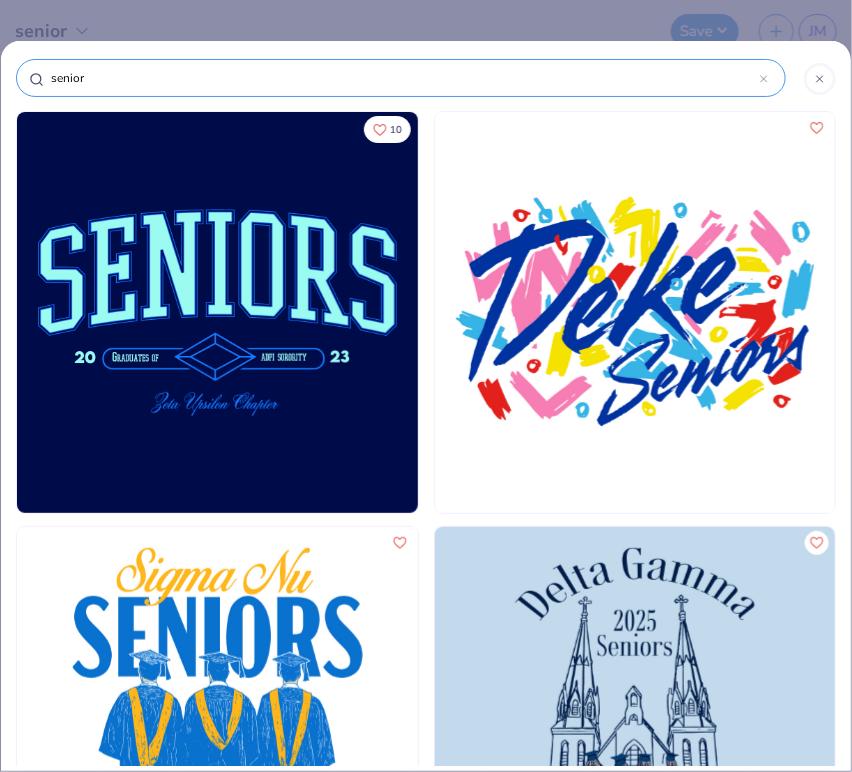 type on "senior" 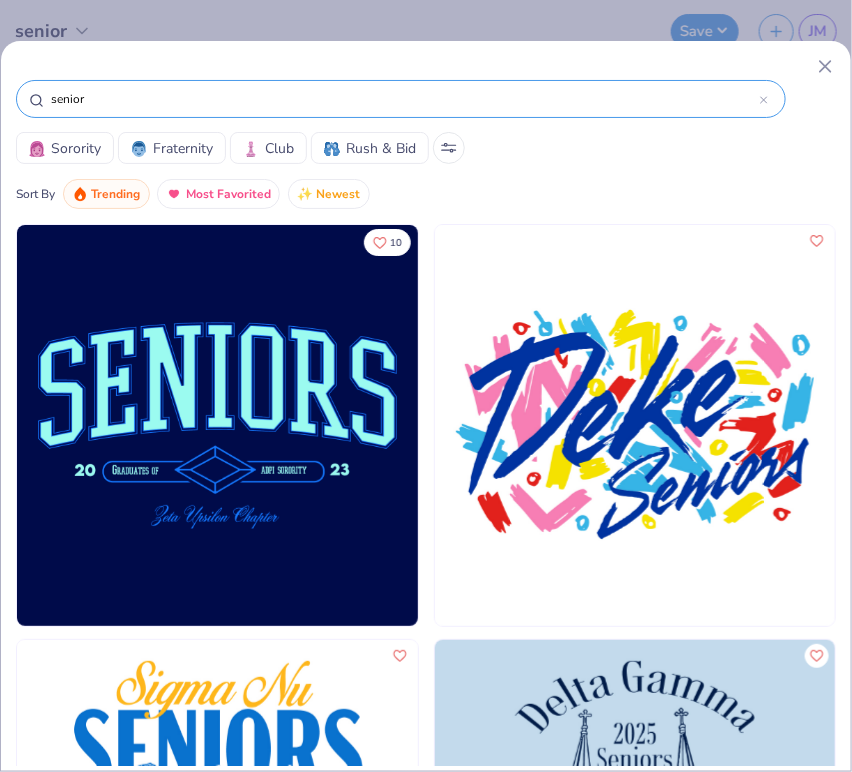 scroll, scrollTop: 168, scrollLeft: 0, axis: vertical 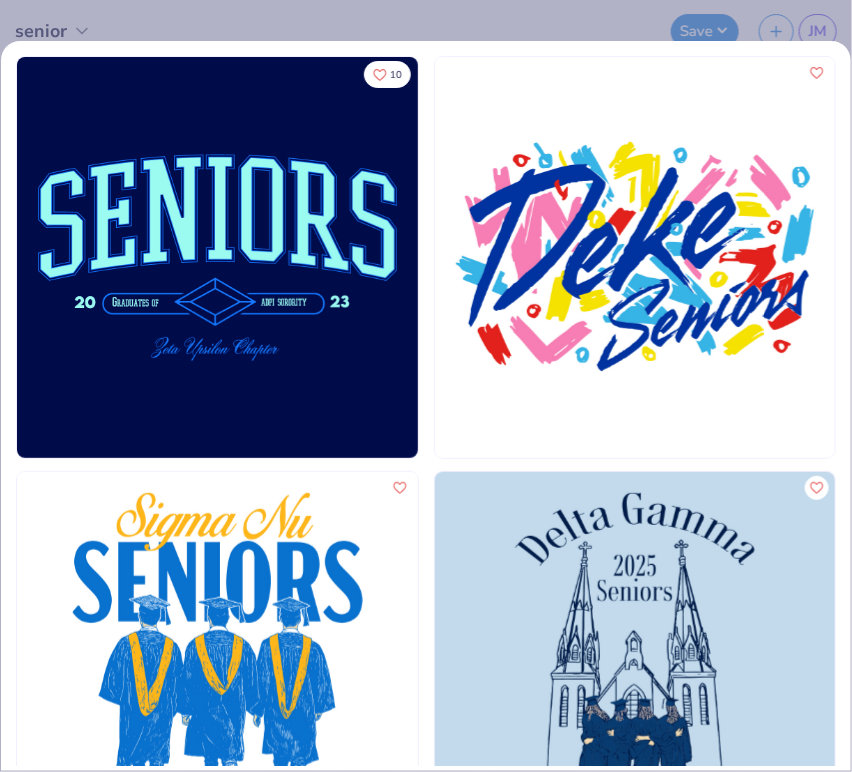 click on "senior Sorority Fraternity Club Rush & Bid Sort By Trending Most Favorited Newest 10 [FIRST] [LAST] [FRATERNITY_SORORITY], [UNIVERSITY] 8 [FIRST] [LAST] [FRATERNITY_SORORITY], [UNIVERSITY]" at bounding box center [426, 386] 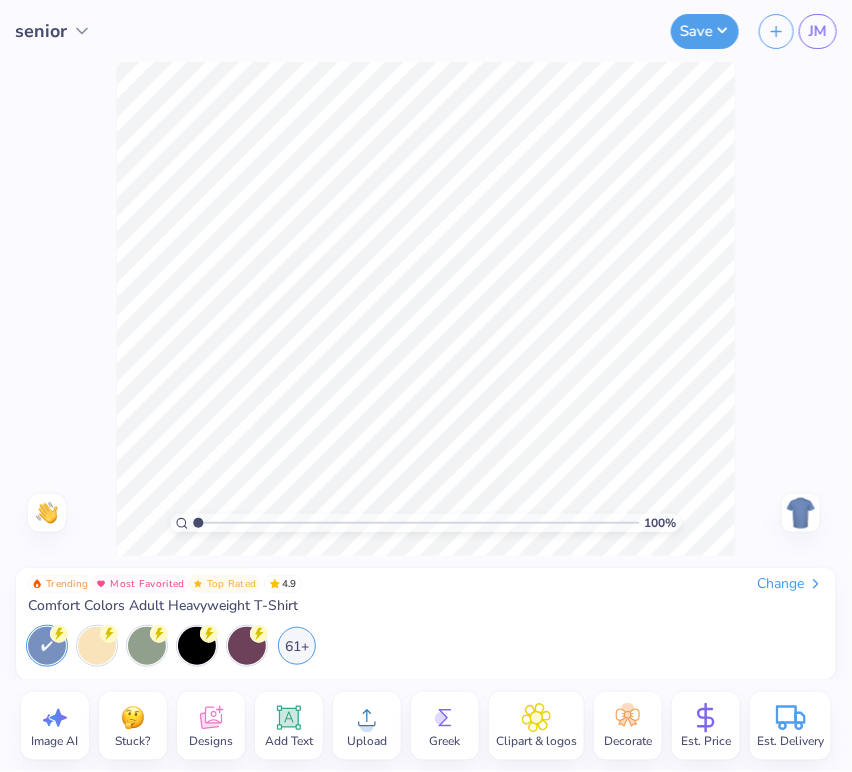 click on "Designs" at bounding box center (211, 741) 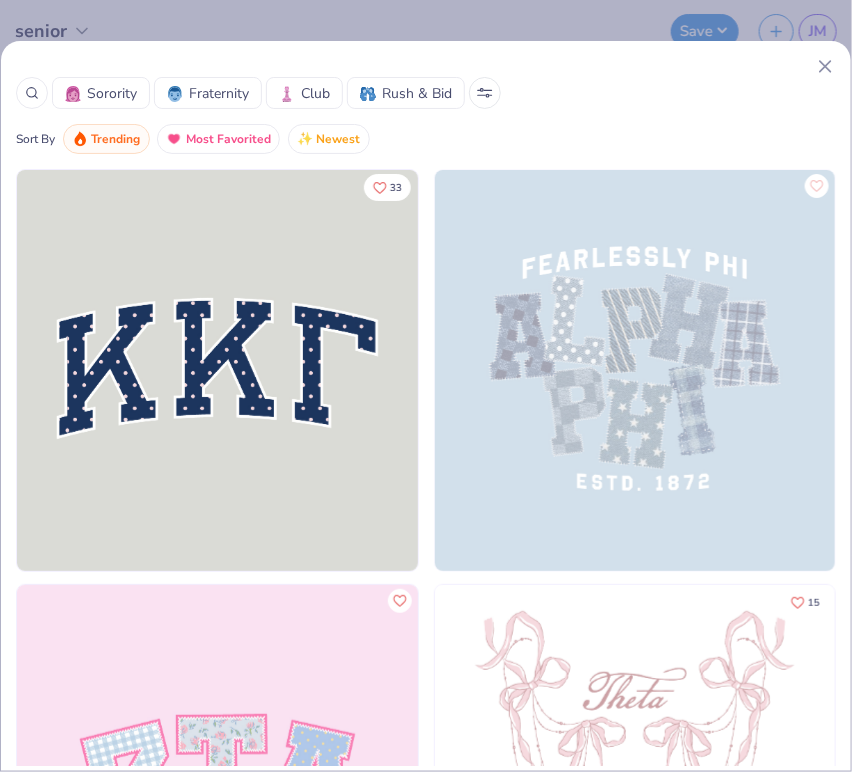 click 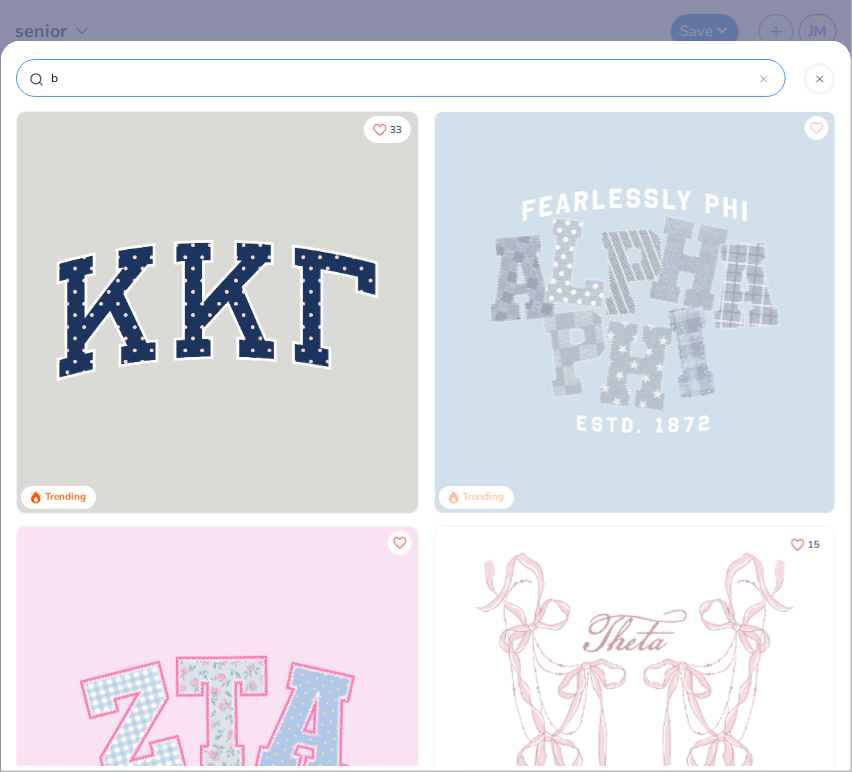 type on "ba" 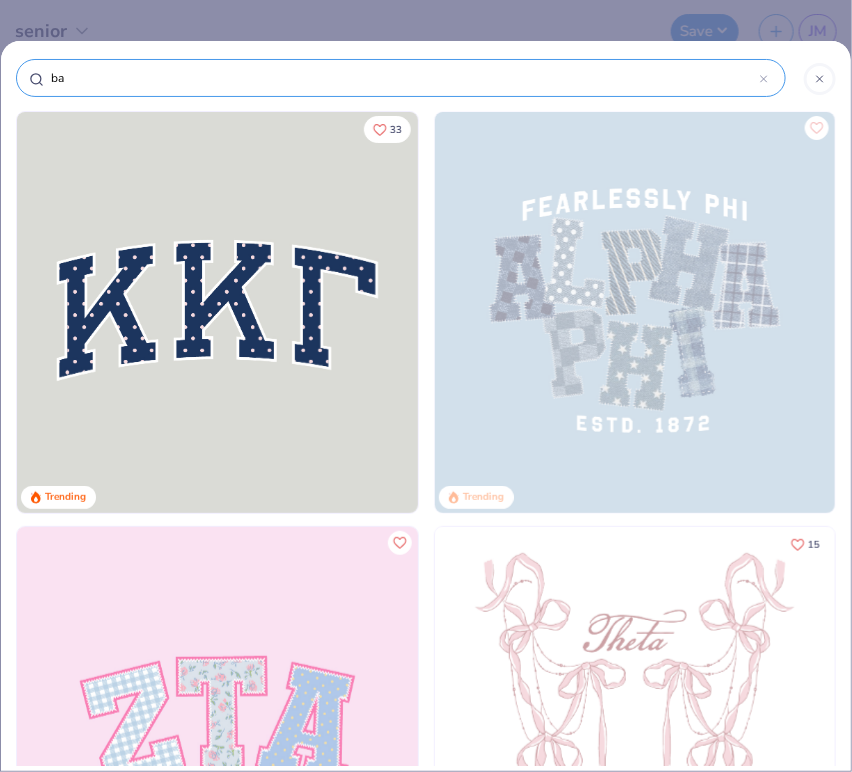 type on "ba" 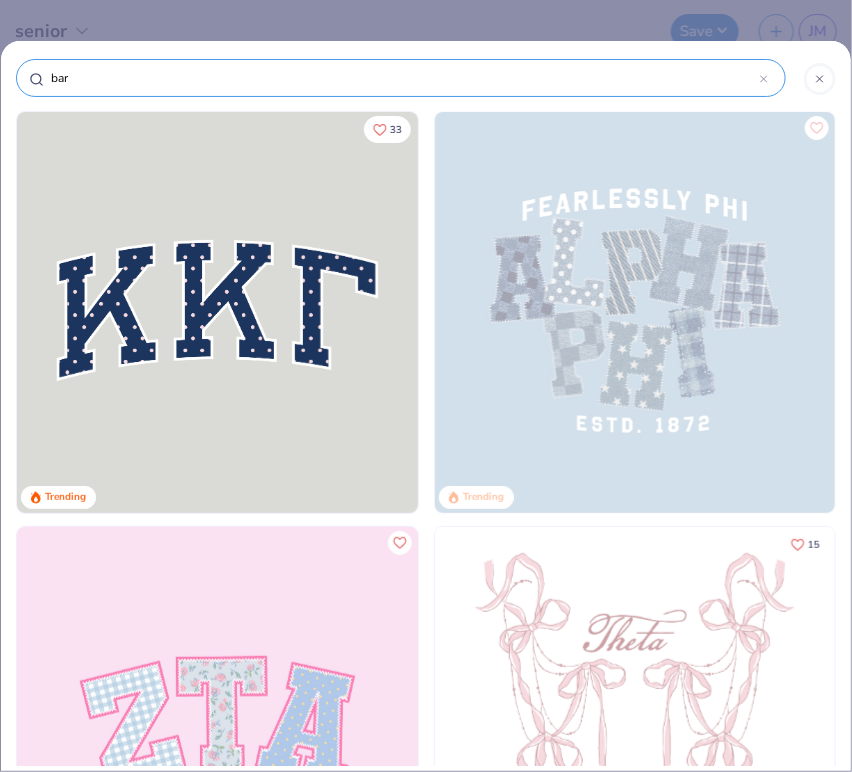type on "bar" 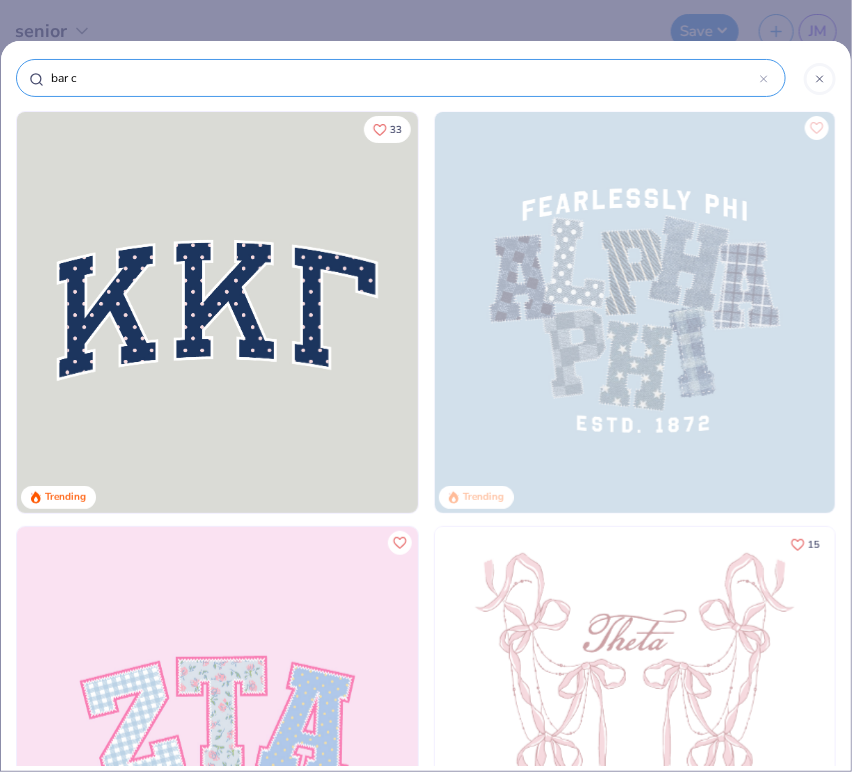 type on "bar cr" 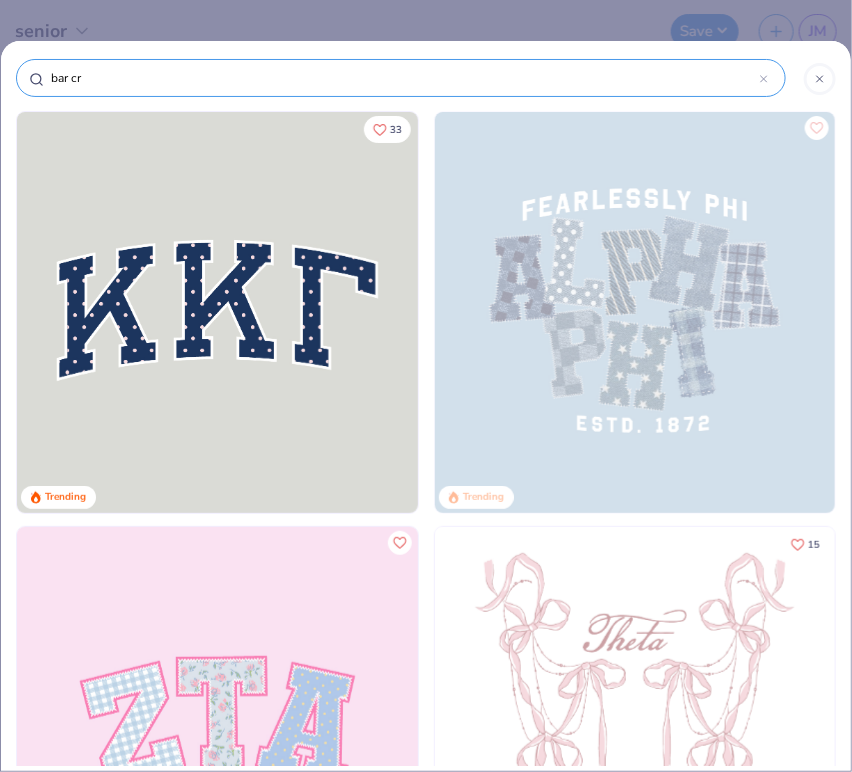 type on "bar cra" 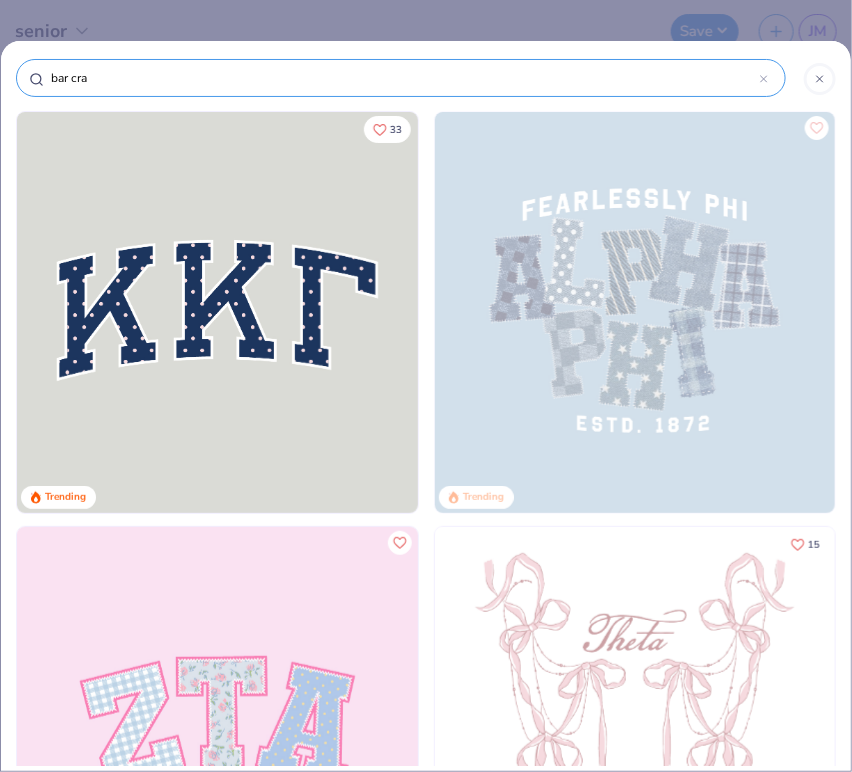 type on "bar craw" 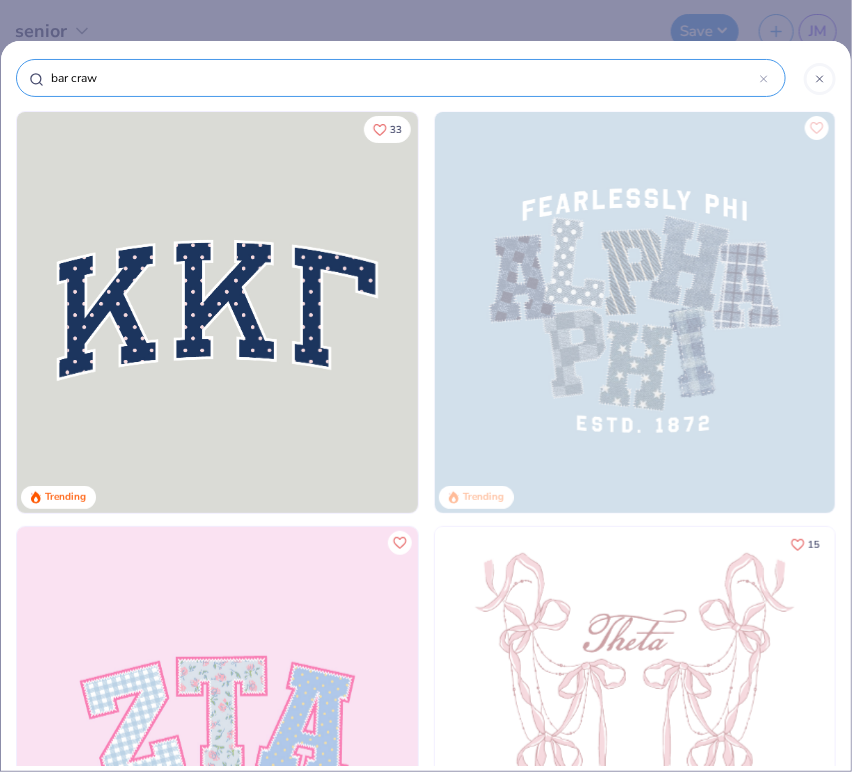 type on "bar crawl" 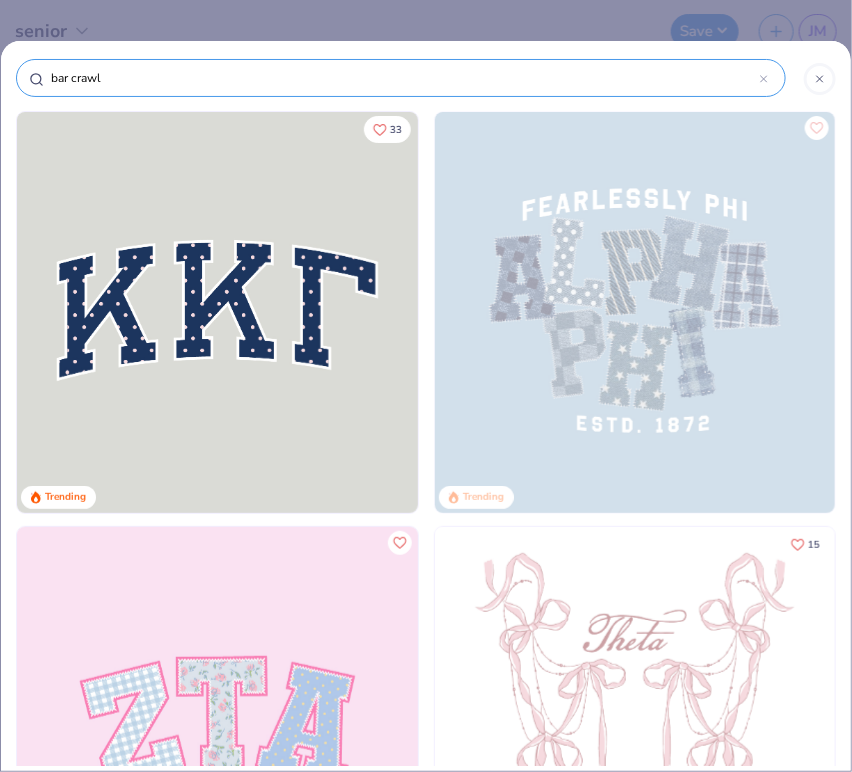 type on "bar crawl" 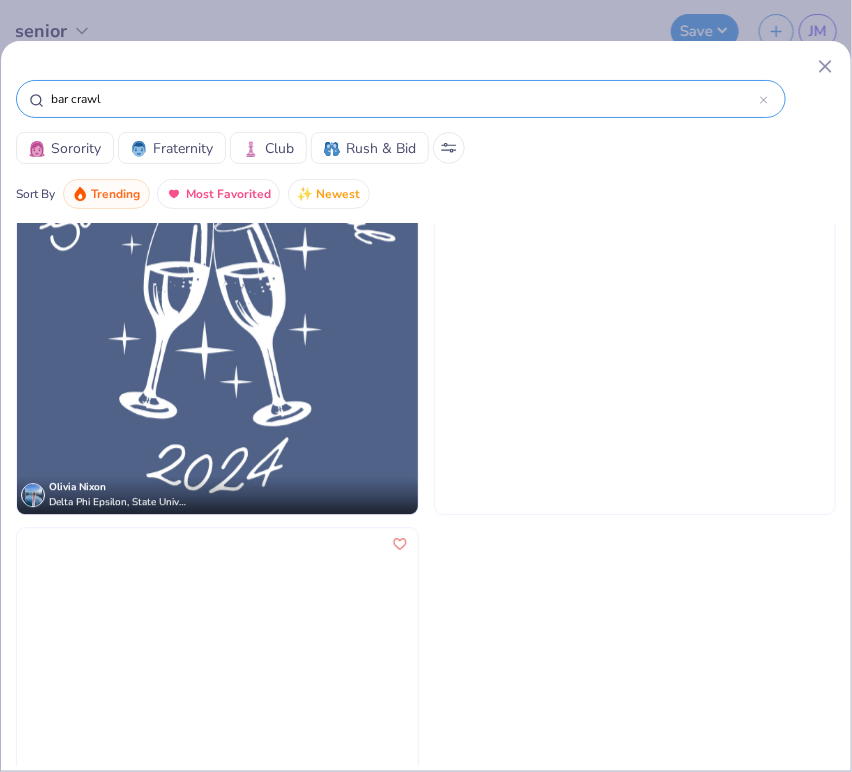 scroll, scrollTop: 1360, scrollLeft: 0, axis: vertical 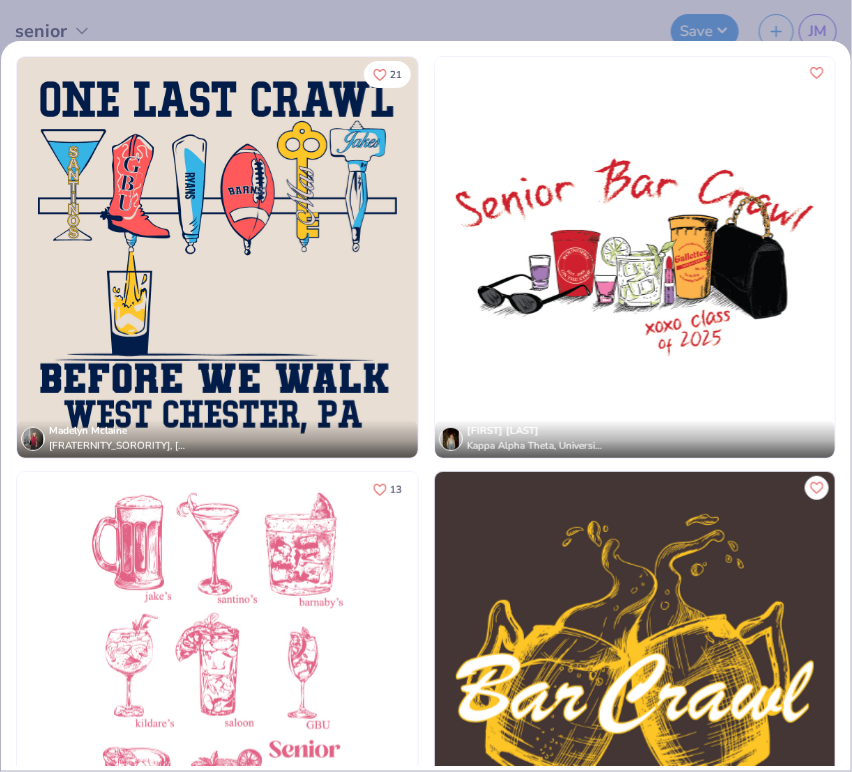 click on "bar crawl Sorority Fraternity Club Rush & Bid Sort By Trending Most Favorited Newest 21 [FIRST] [LAST] [FRATERNITY_SORORITY], [UNIVERSITY] [FIRST] [LAST] [FRATERNITY_SORORITY], [UNIVERSITY] 13 [FIRST] [LAST] [FRATERNITY_SORORITY], [UNIVERSITY] 5 [FIRST] [LAST] [FRATERNITY_SORORITY], [UNIVERSITY]" at bounding box center (426, 386) 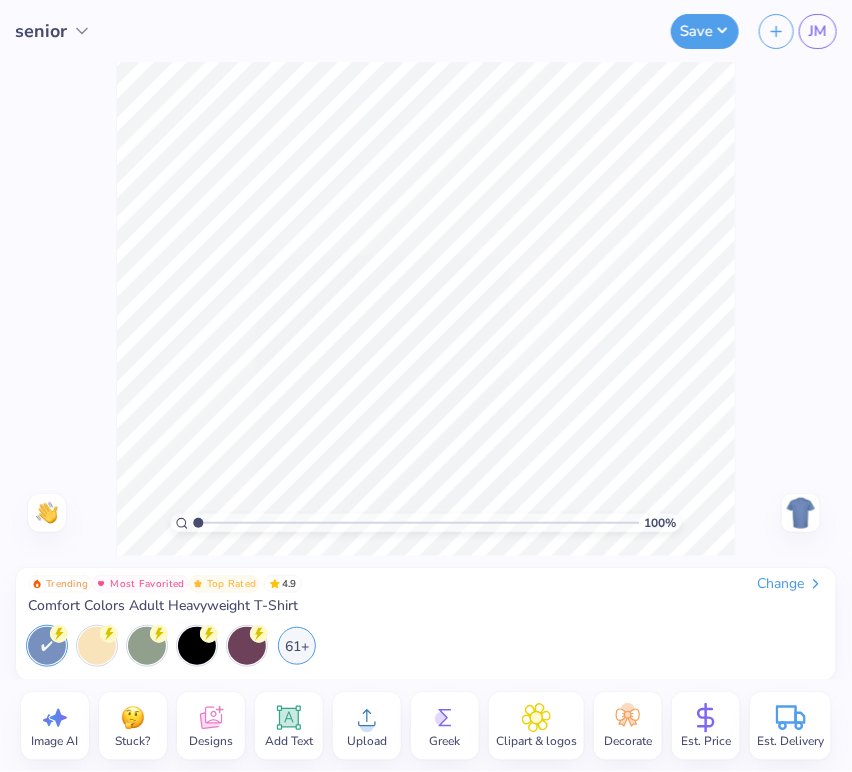click on "Est. Price" at bounding box center [706, 726] 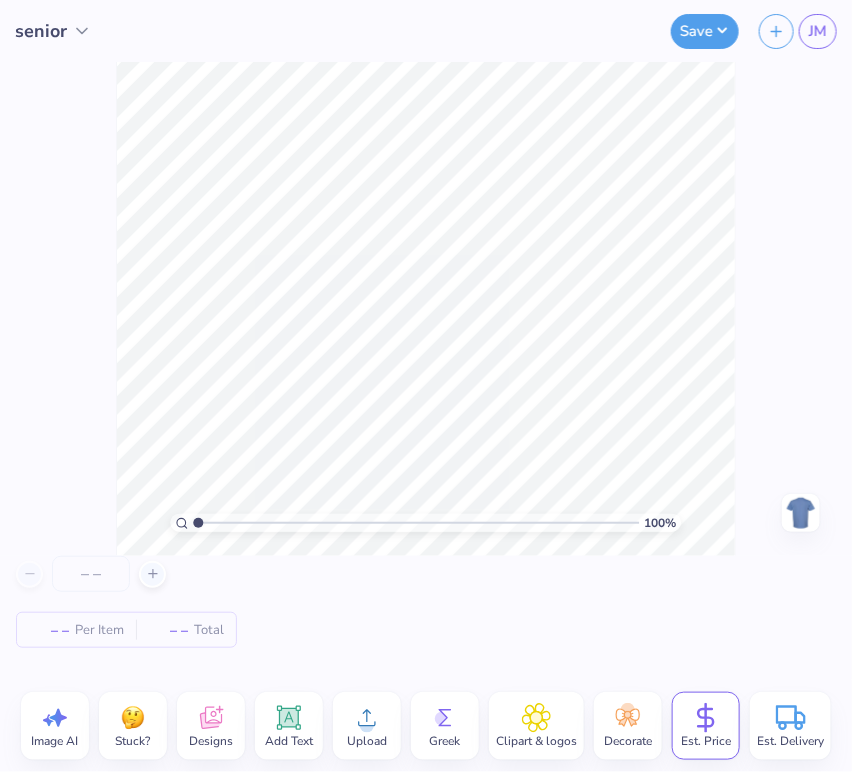 click 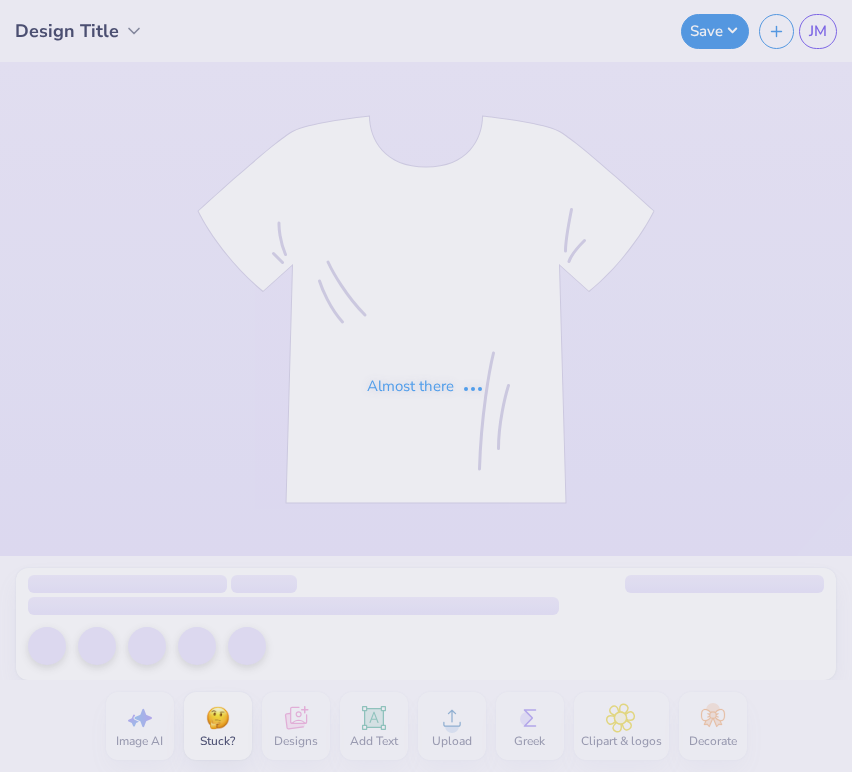 scroll, scrollTop: 0, scrollLeft: 0, axis: both 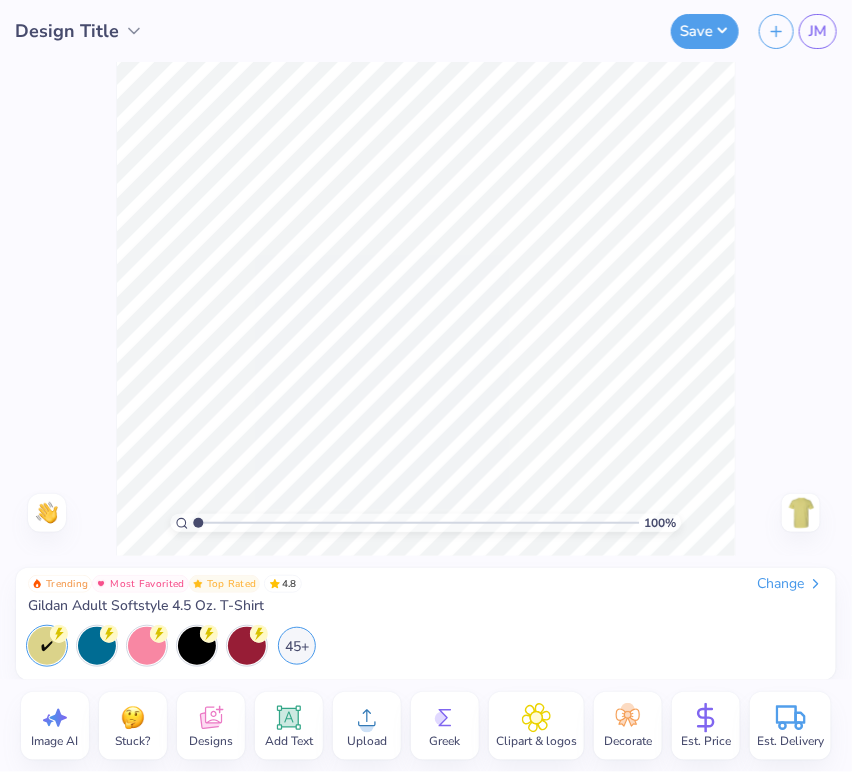 click on "Save [FIRST]" at bounding box center [556, 31] 